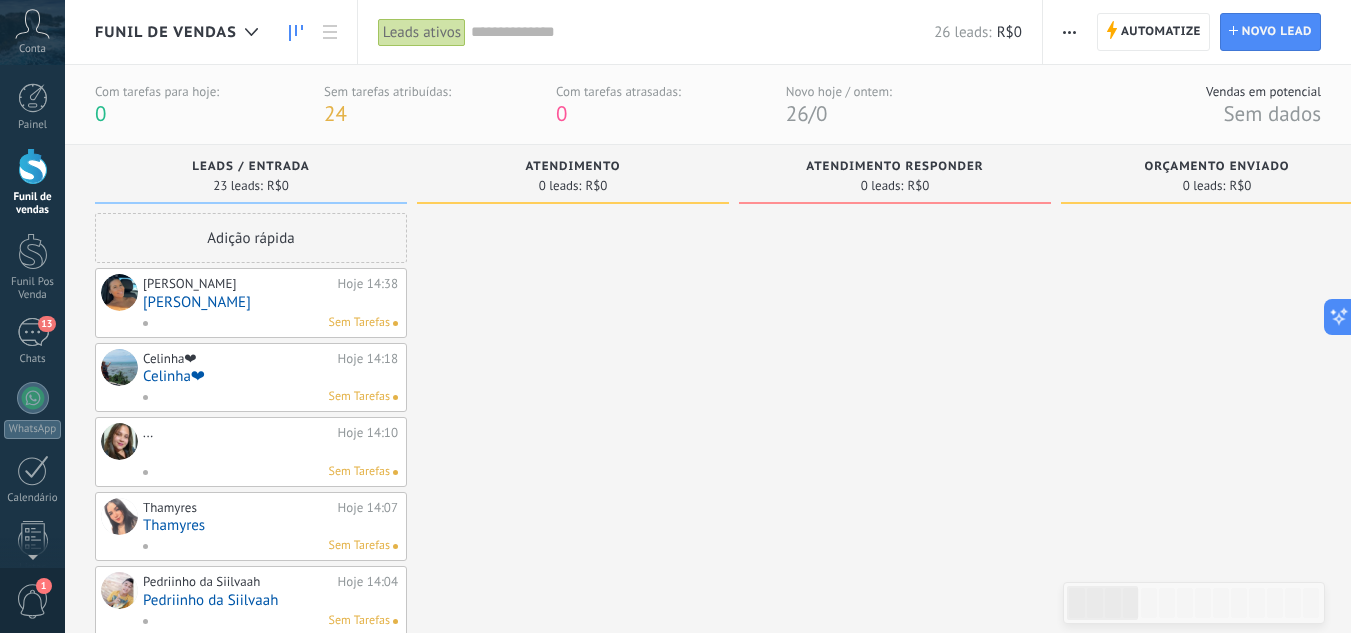 scroll, scrollTop: 0, scrollLeft: 0, axis: both 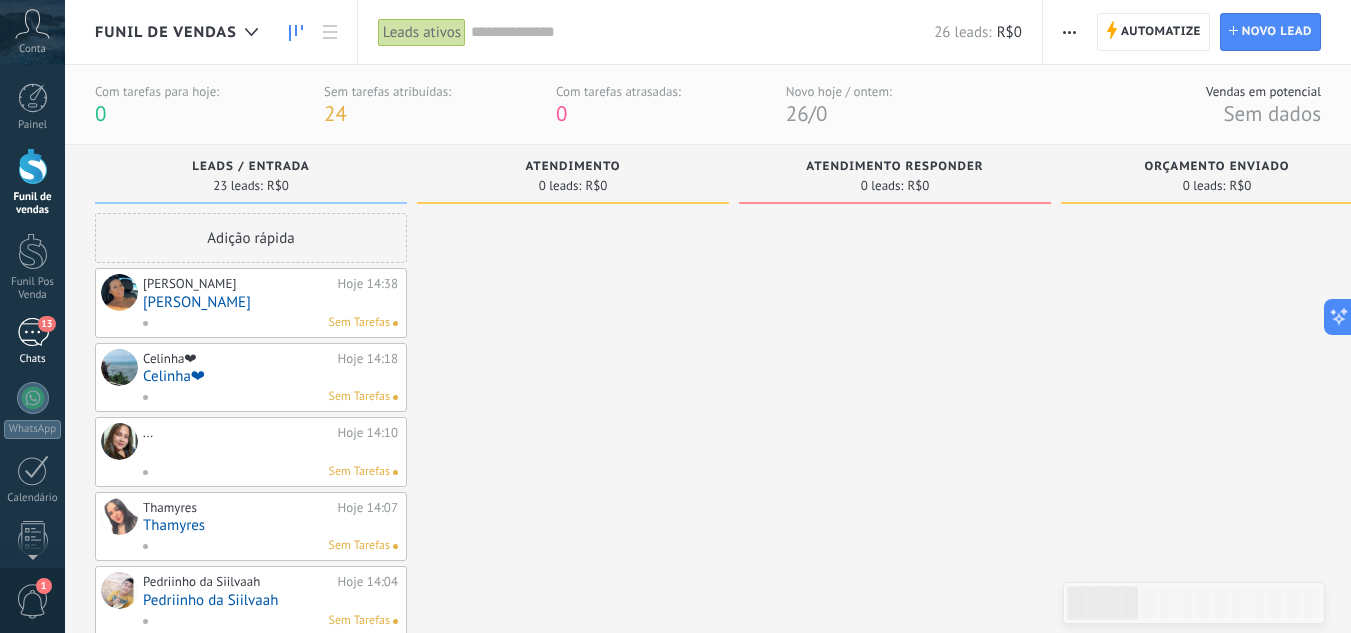 click on "13" at bounding box center (46, 324) 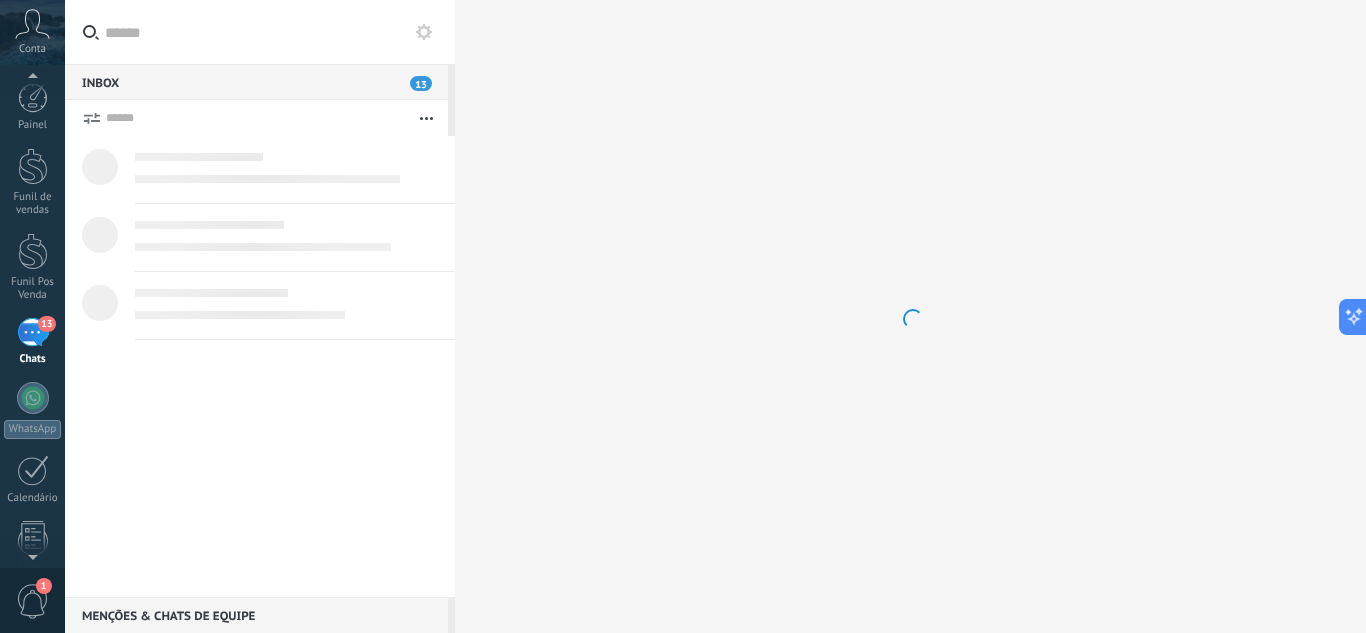 scroll, scrollTop: 19, scrollLeft: 0, axis: vertical 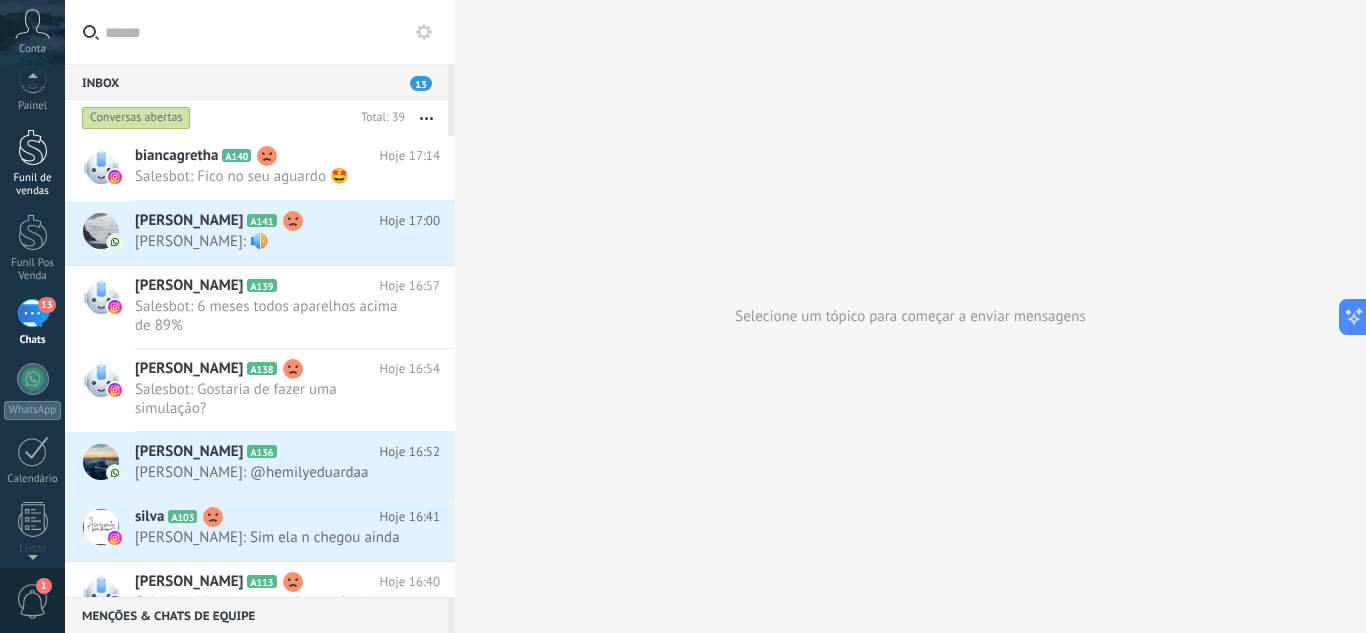 click at bounding box center (33, 147) 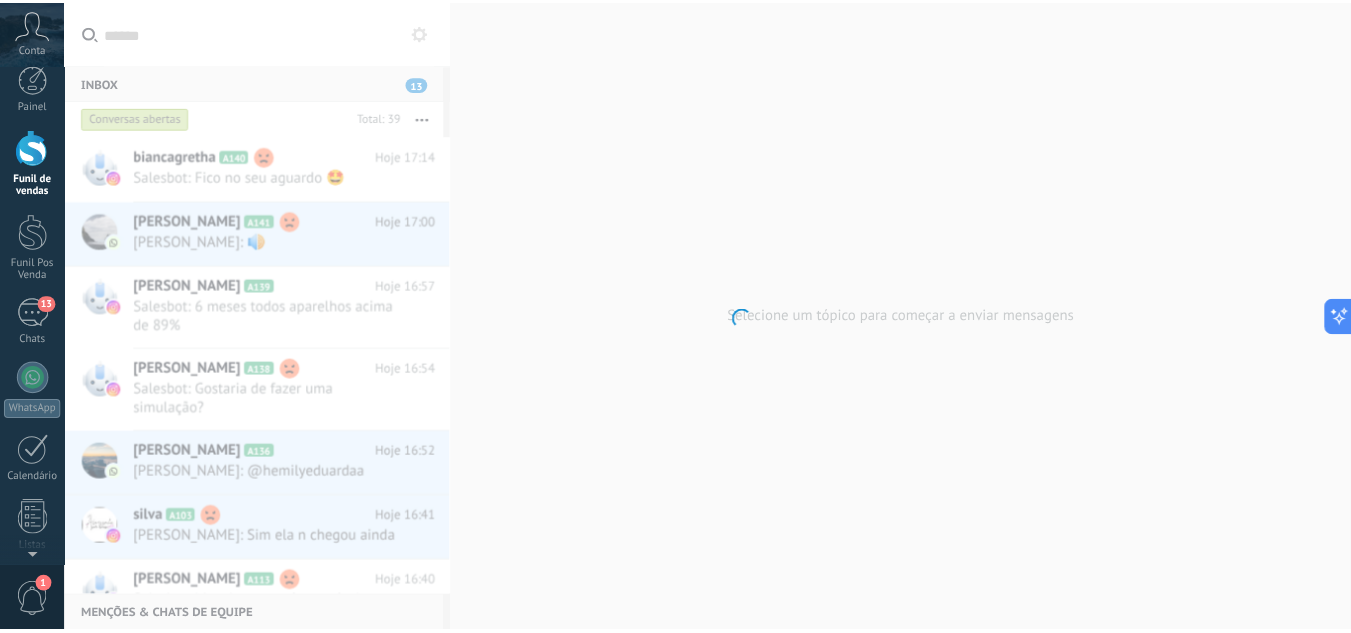 scroll, scrollTop: 0, scrollLeft: 0, axis: both 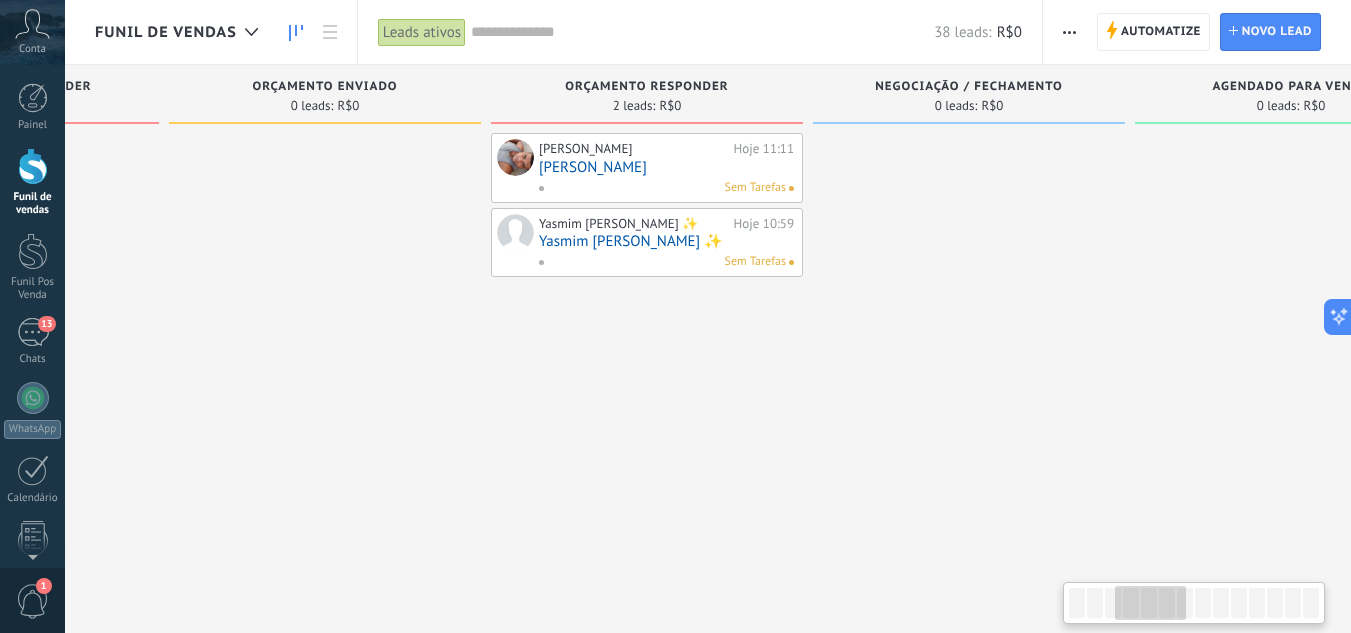 drag, startPoint x: 1118, startPoint y: 204, endPoint x: 321, endPoint y: 190, distance: 797.1229 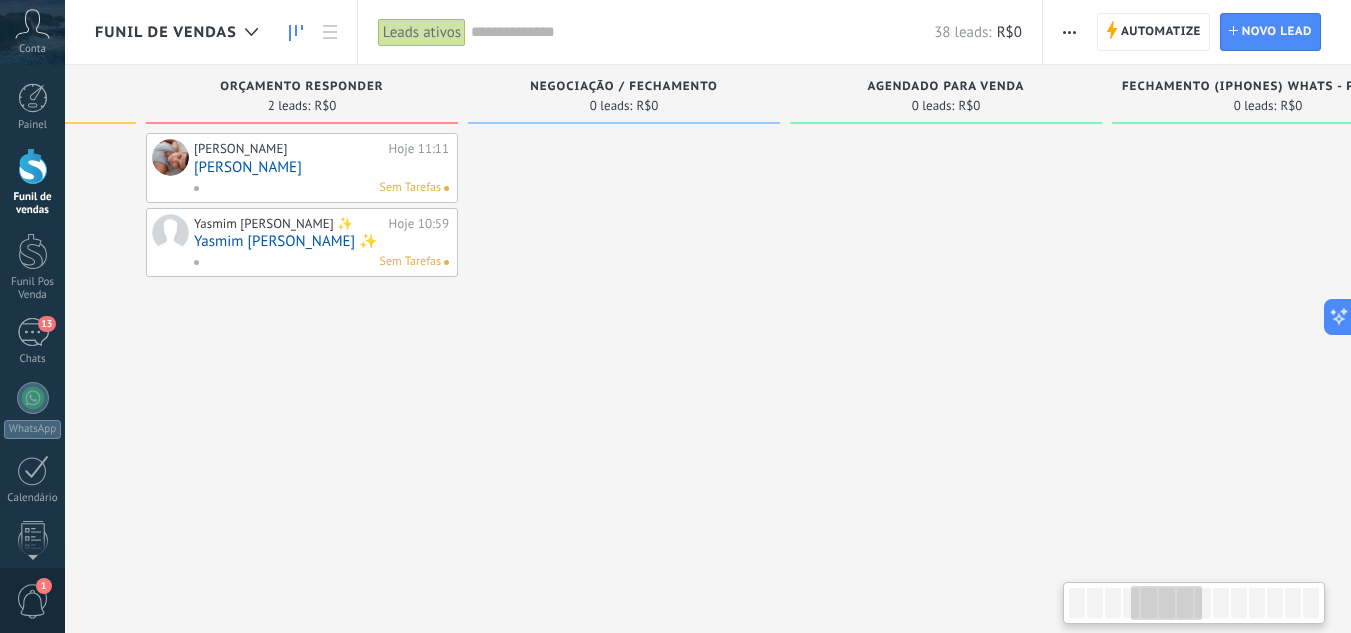scroll, scrollTop: 0, scrollLeft: 1419, axis: horizontal 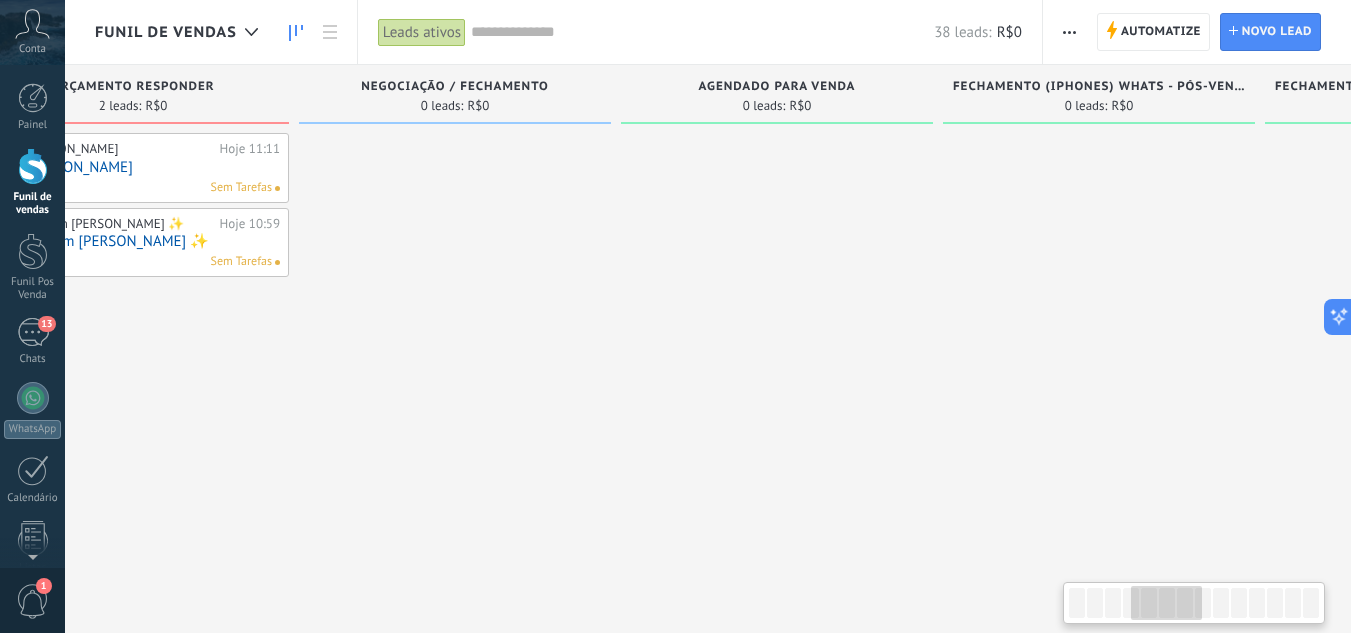 drag, startPoint x: 895, startPoint y: 230, endPoint x: 347, endPoint y: 292, distance: 551.49615 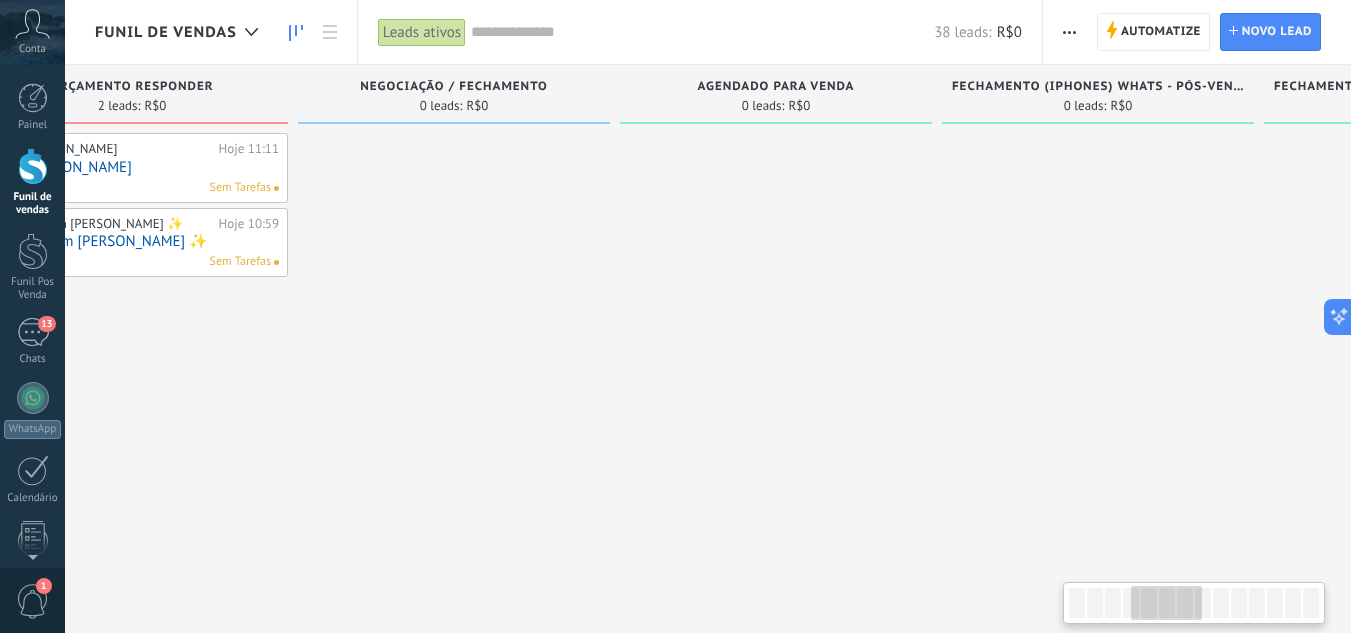 click at bounding box center [454, 904] 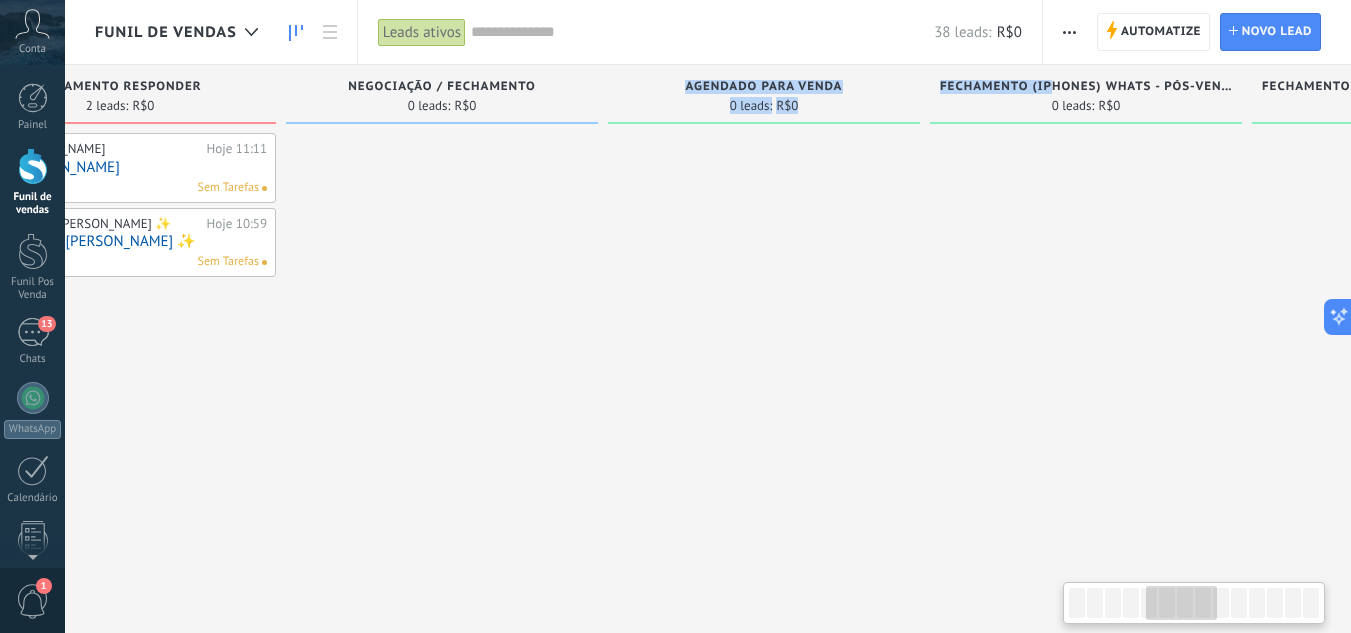 drag, startPoint x: 1016, startPoint y: 95, endPoint x: 592, endPoint y: 284, distance: 464.21655 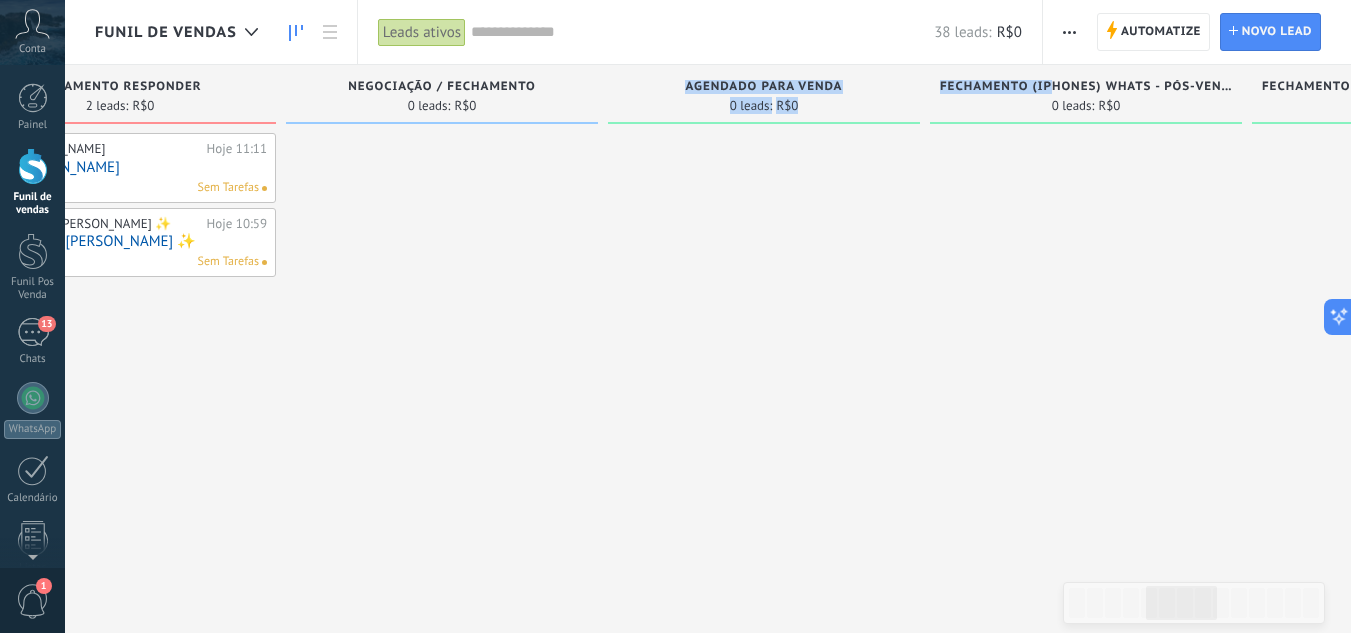 click on "Agendado Para Venda 0 leads:  R$0" at bounding box center [769, 870] 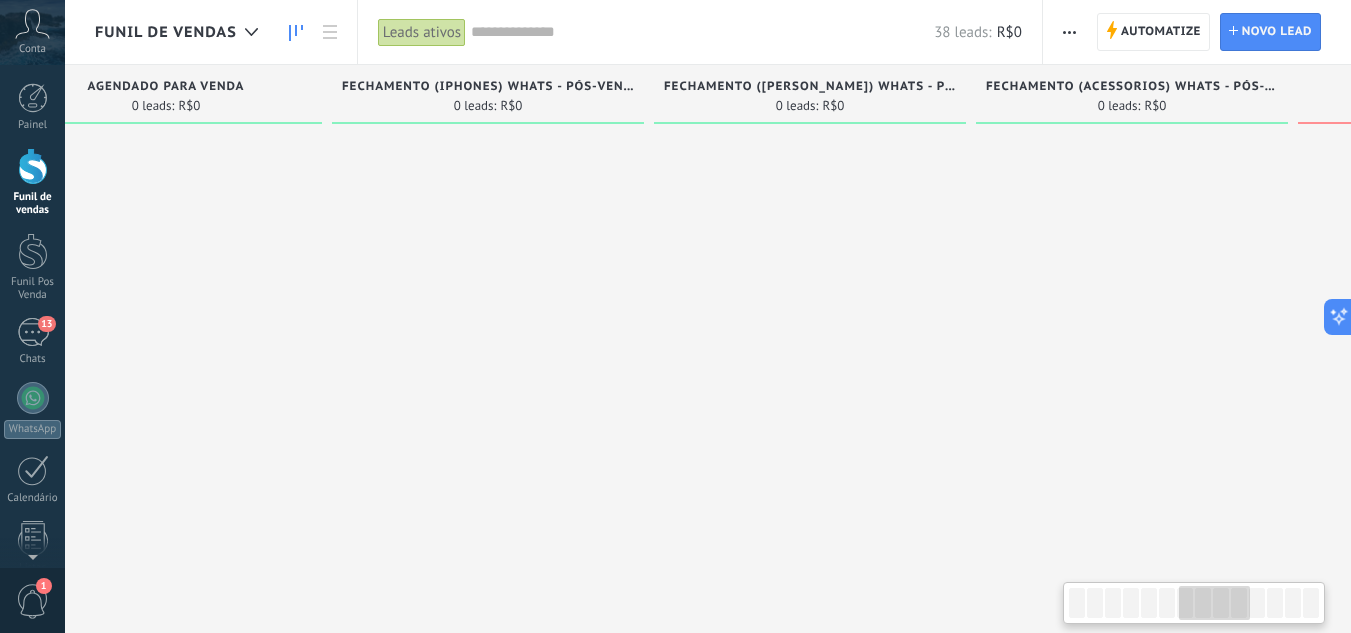 drag, startPoint x: 918, startPoint y: 252, endPoint x: 439, endPoint y: 358, distance: 490.5884 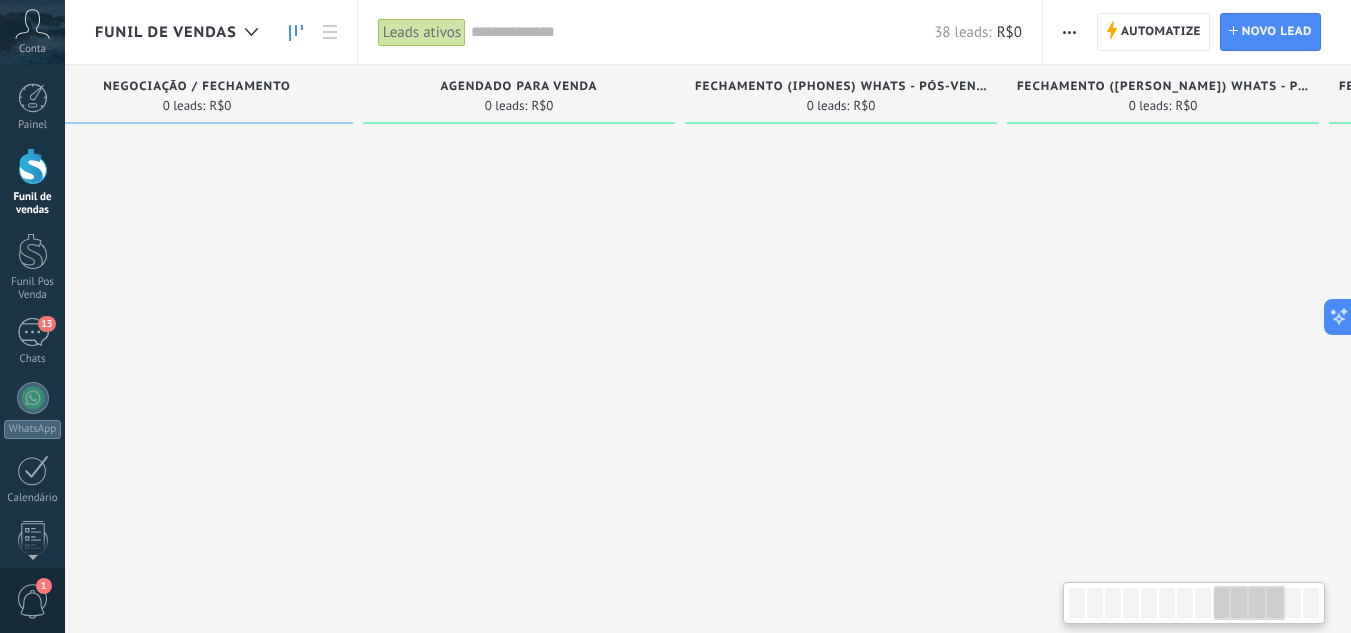 drag, startPoint x: 825, startPoint y: 204, endPoint x: 1365, endPoint y: 169, distance: 541.13306 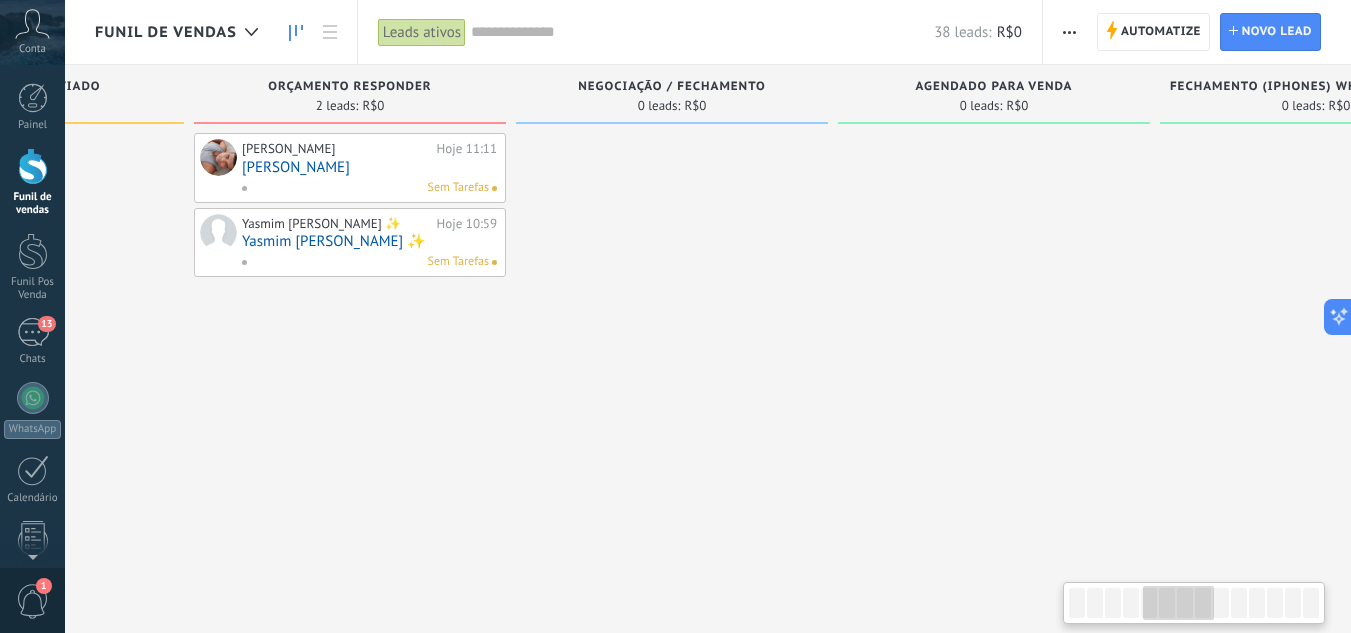 drag, startPoint x: 685, startPoint y: 187, endPoint x: 1056, endPoint y: 187, distance: 371 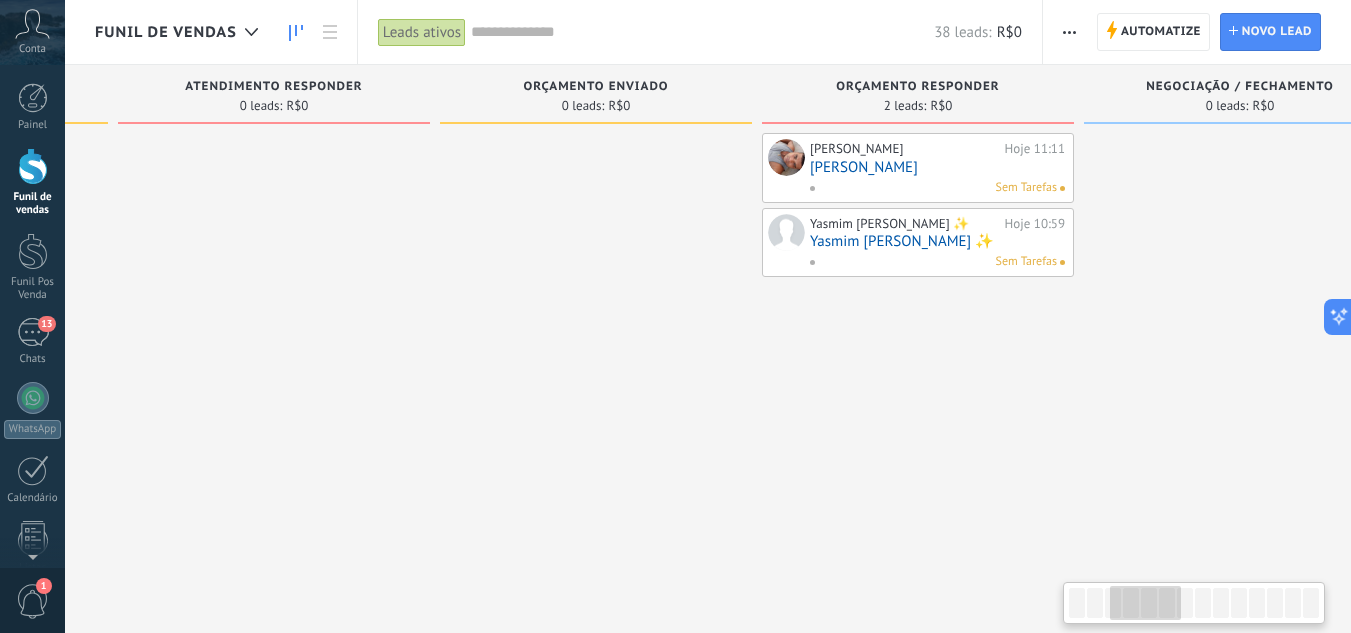 drag, startPoint x: 372, startPoint y: 262, endPoint x: 597, endPoint y: 313, distance: 230.70761 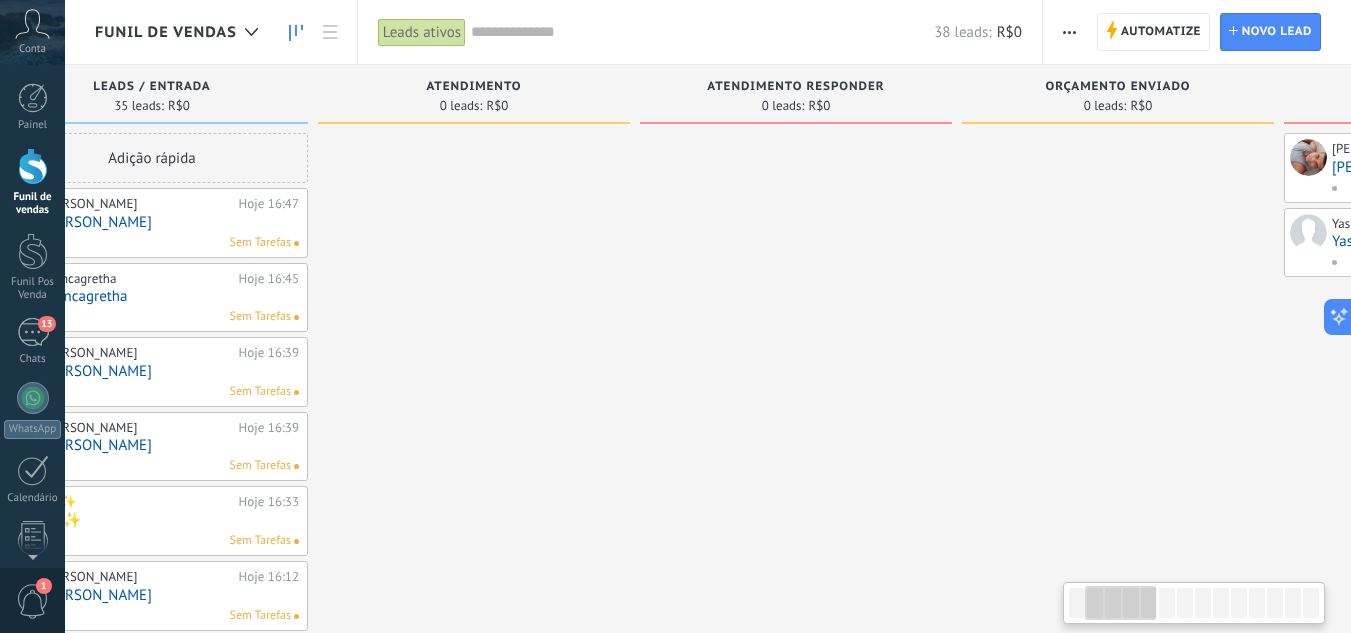 scroll, scrollTop: 0, scrollLeft: 23, axis: horizontal 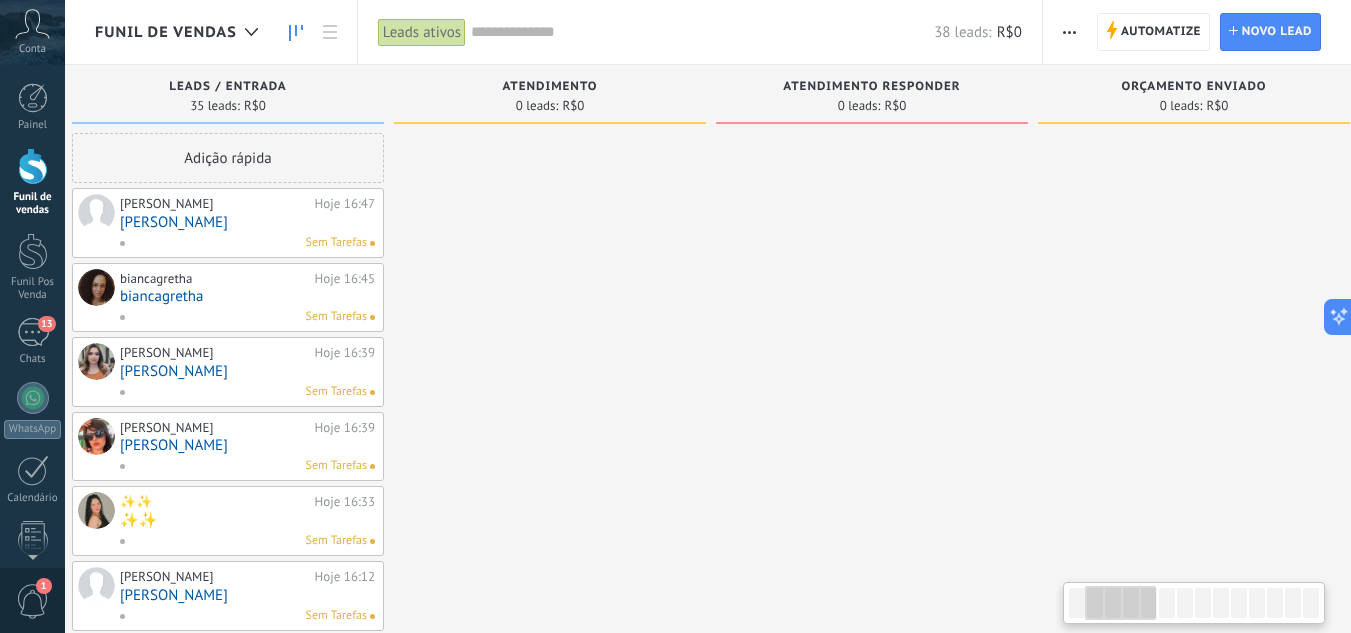 drag, startPoint x: 420, startPoint y: 350, endPoint x: 586, endPoint y: 300, distance: 173.36667 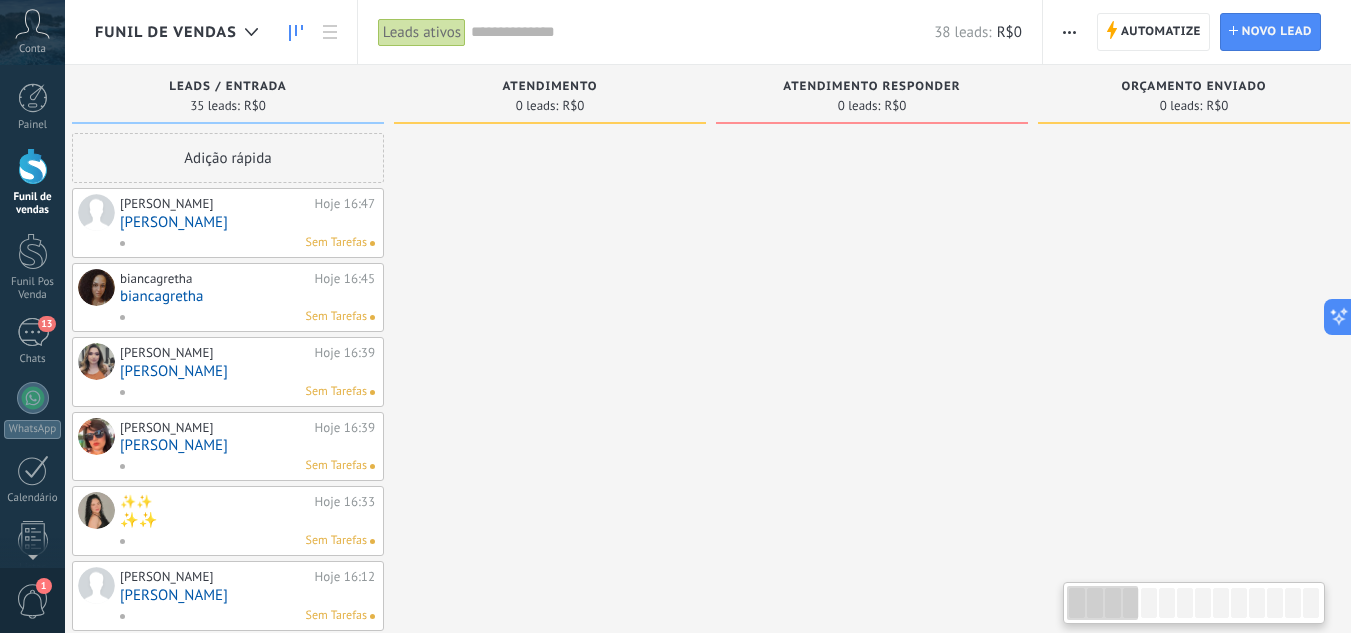 scroll, scrollTop: 0, scrollLeft: 0, axis: both 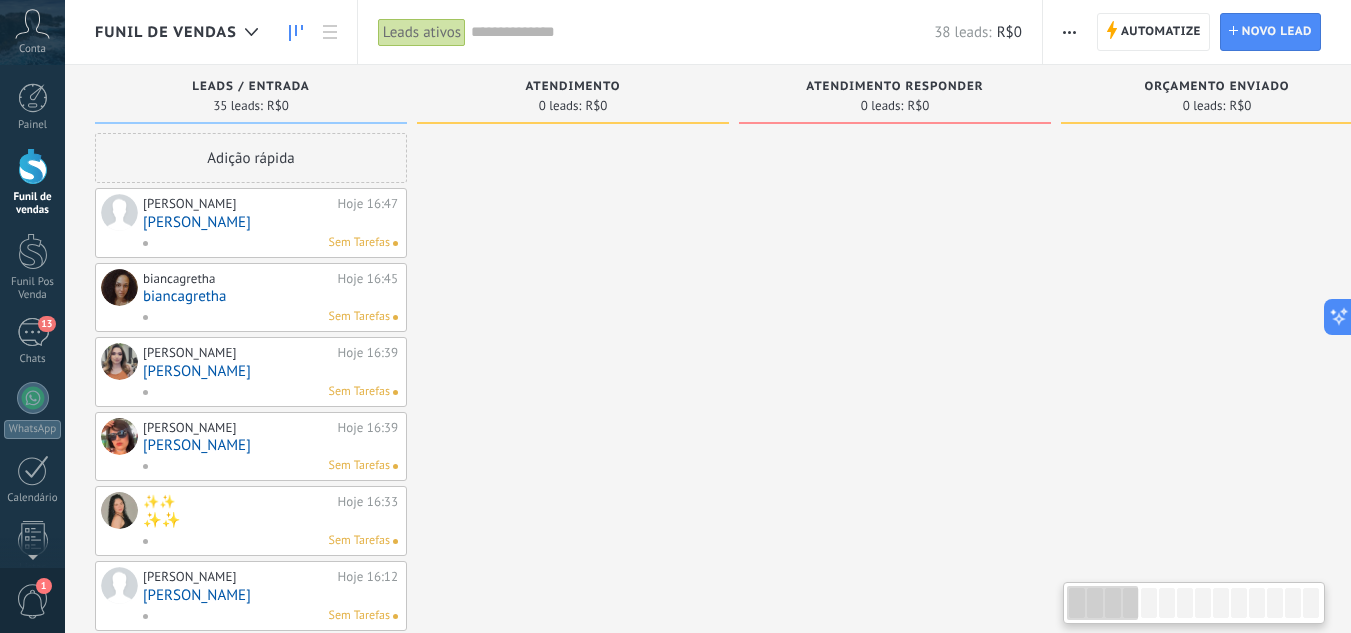 drag, startPoint x: 666, startPoint y: 259, endPoint x: 807, endPoint y: 244, distance: 141.79562 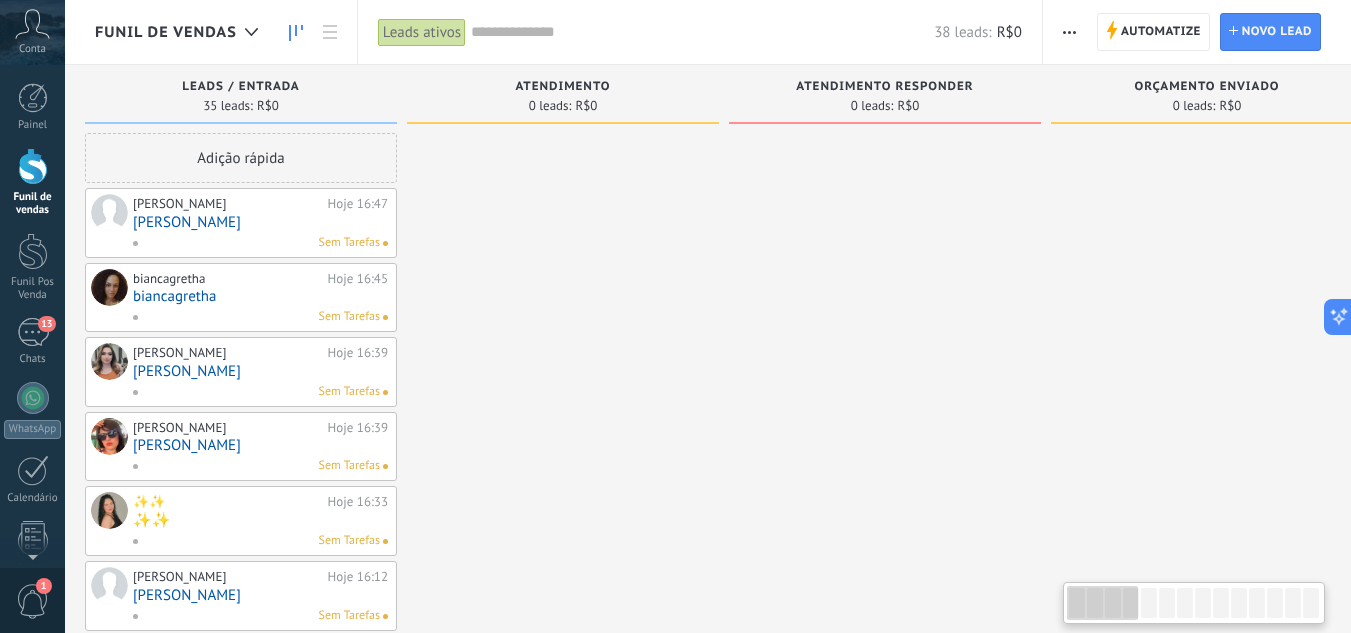 scroll, scrollTop: 0, scrollLeft: 11, axis: horizontal 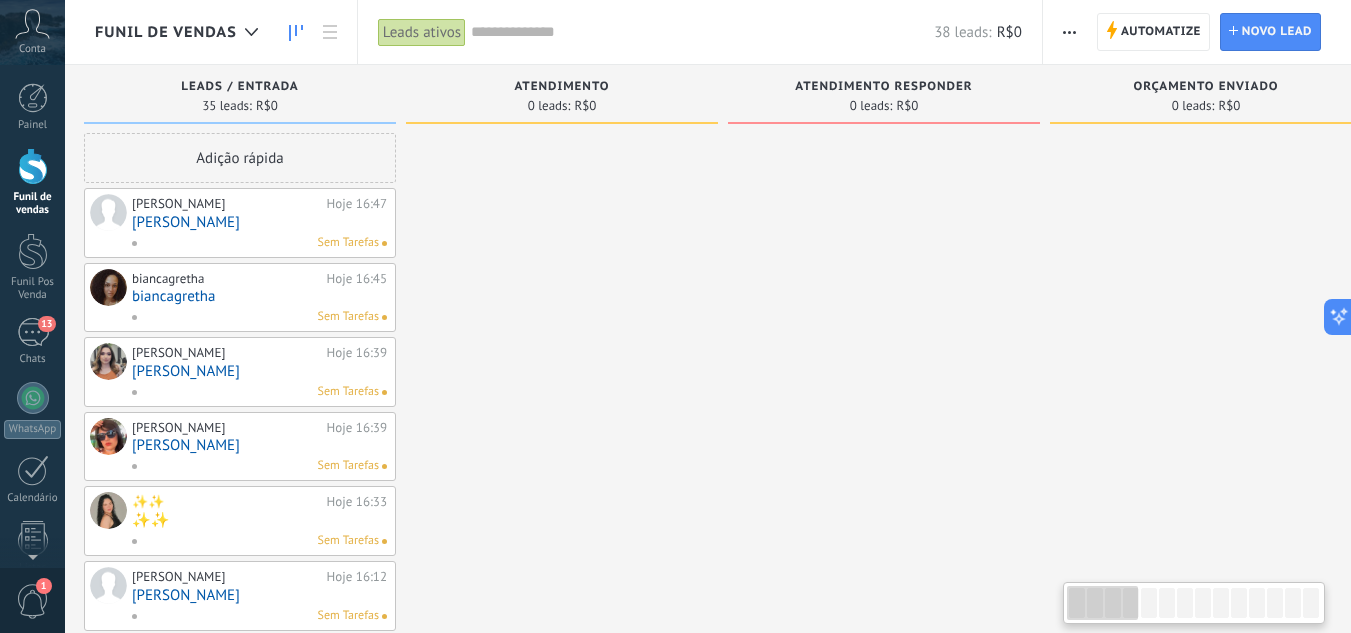 drag, startPoint x: 755, startPoint y: 196, endPoint x: 740, endPoint y: 194, distance: 15.132746 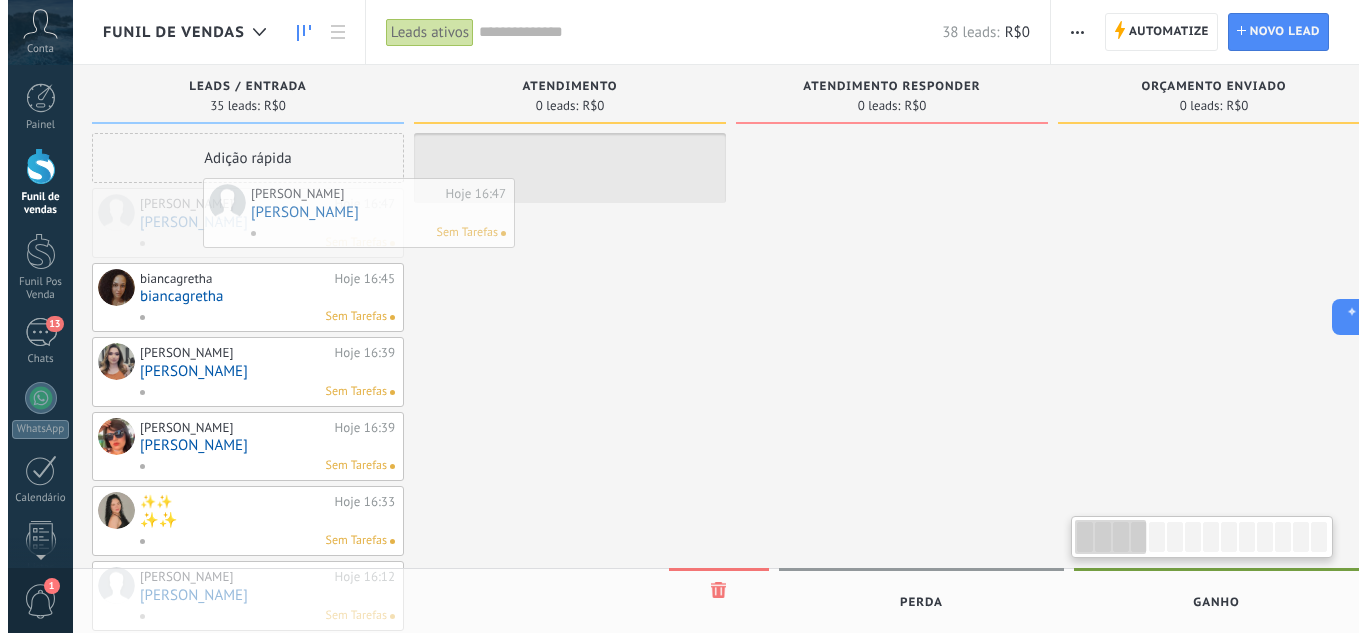 scroll, scrollTop: 0, scrollLeft: 0, axis: both 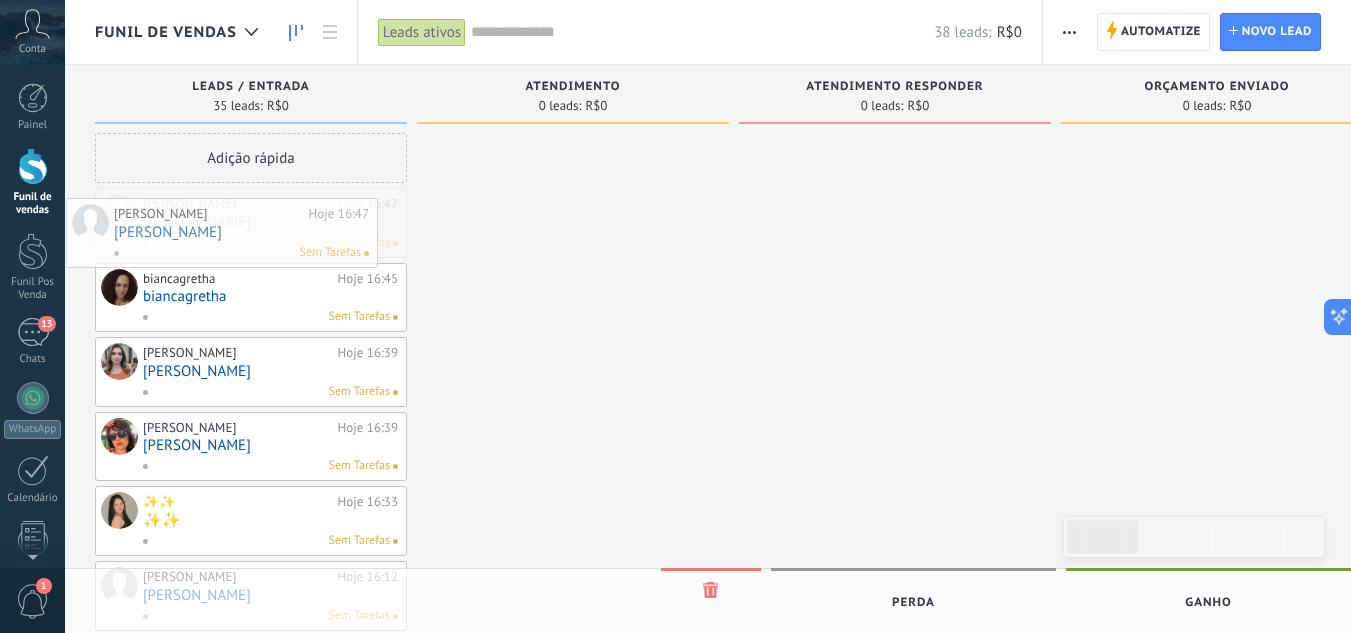 drag, startPoint x: 304, startPoint y: 236, endPoint x: 286, endPoint y: 245, distance: 20.12461 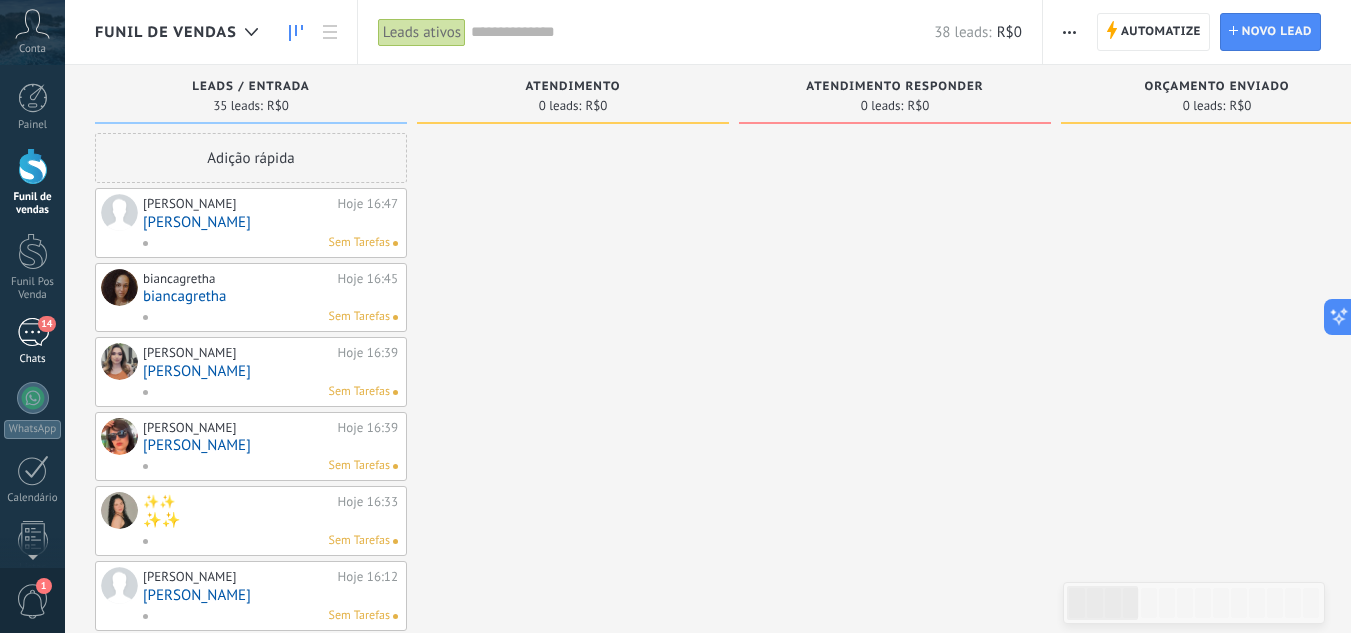 click on "14" at bounding box center (33, 332) 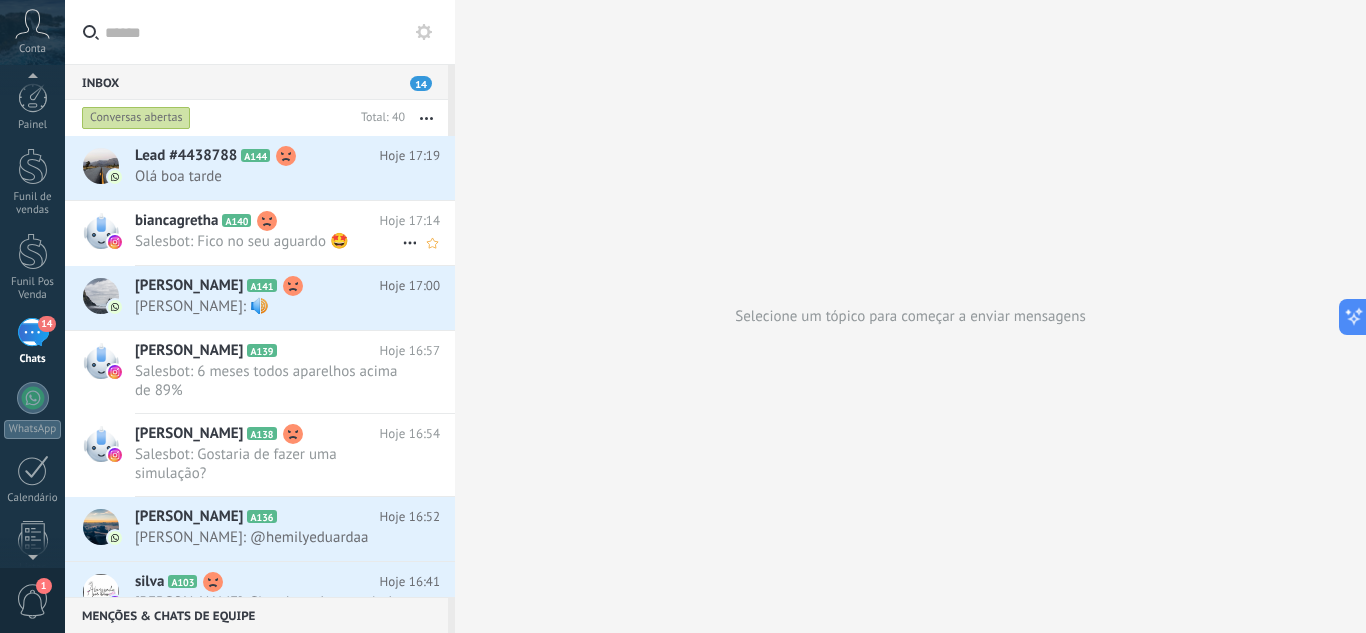 scroll, scrollTop: 19, scrollLeft: 0, axis: vertical 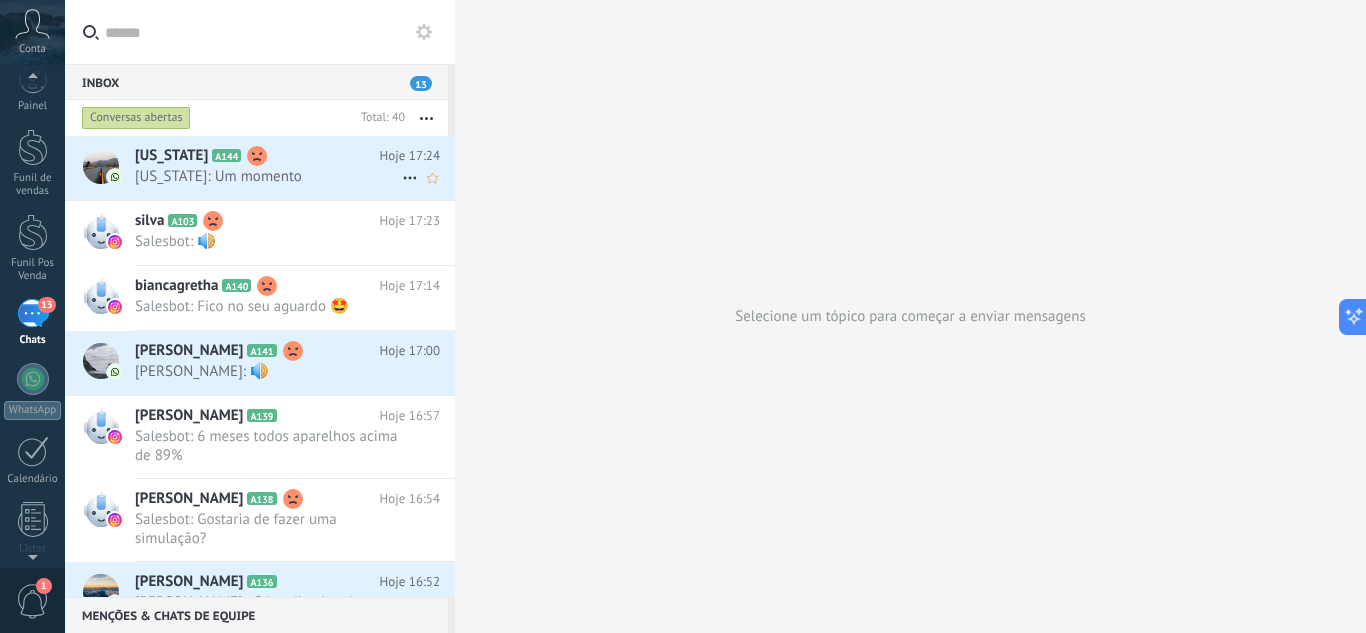 click on "[US_STATE]
A144" at bounding box center (257, 156) 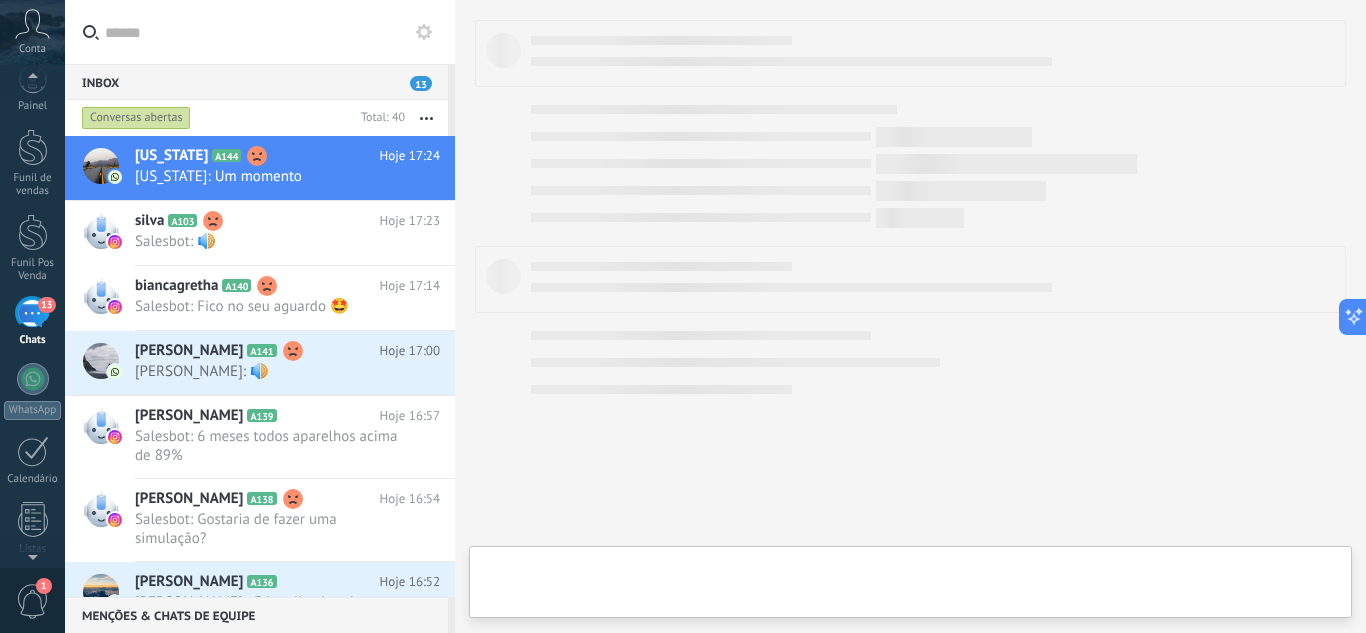 type on "********" 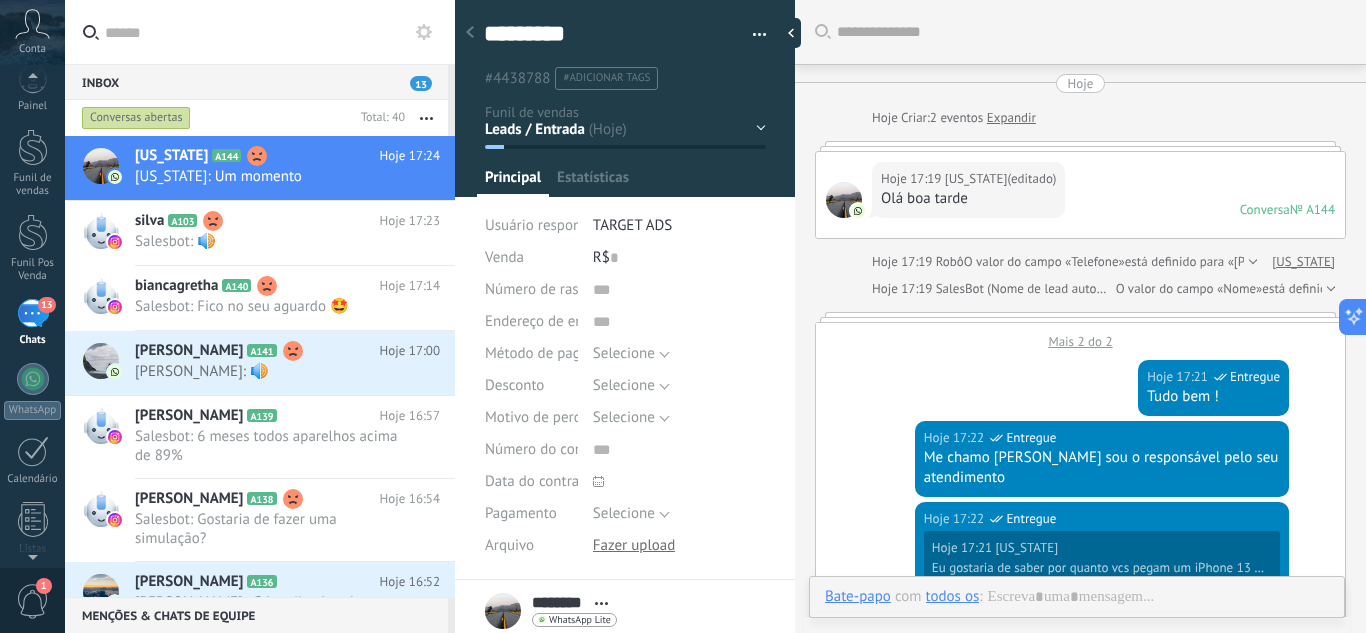 scroll, scrollTop: 30, scrollLeft: 0, axis: vertical 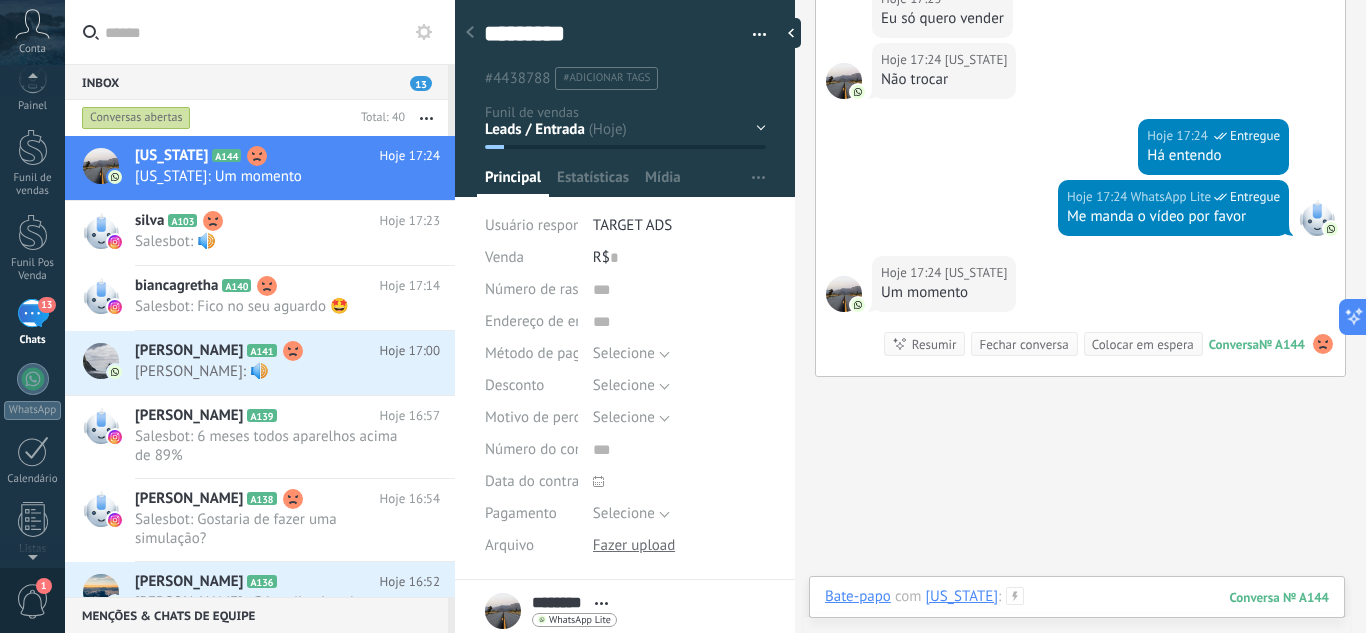click at bounding box center [1077, 617] 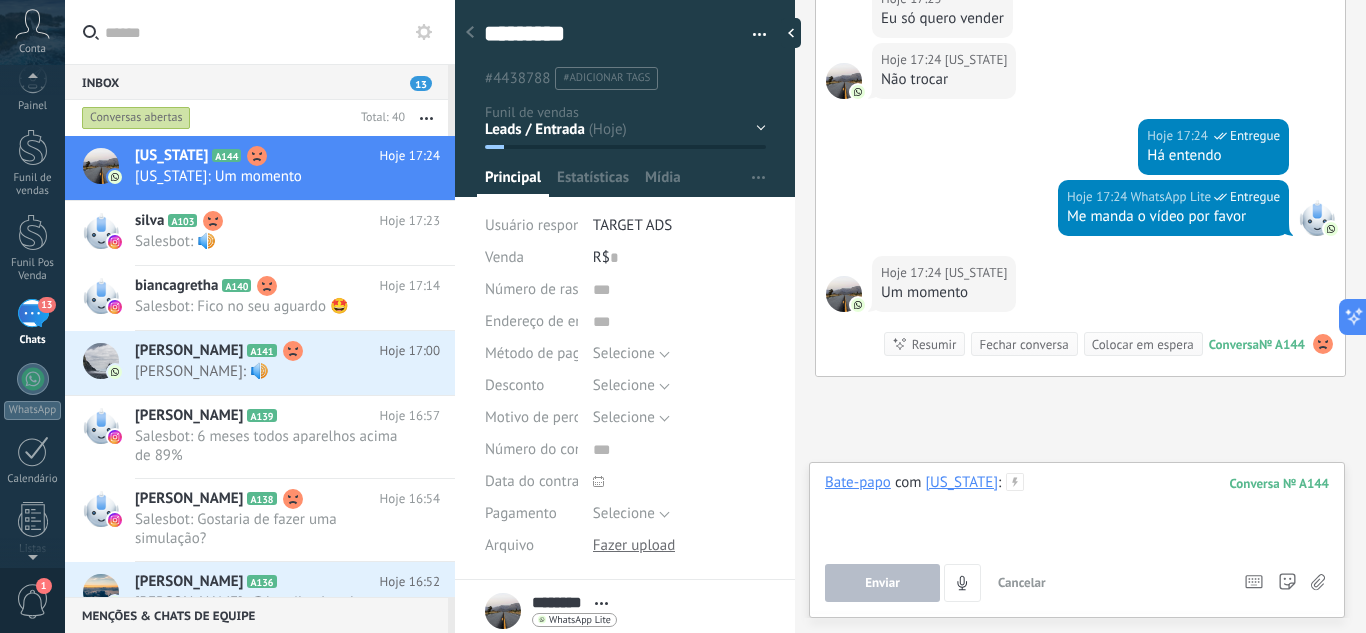 type 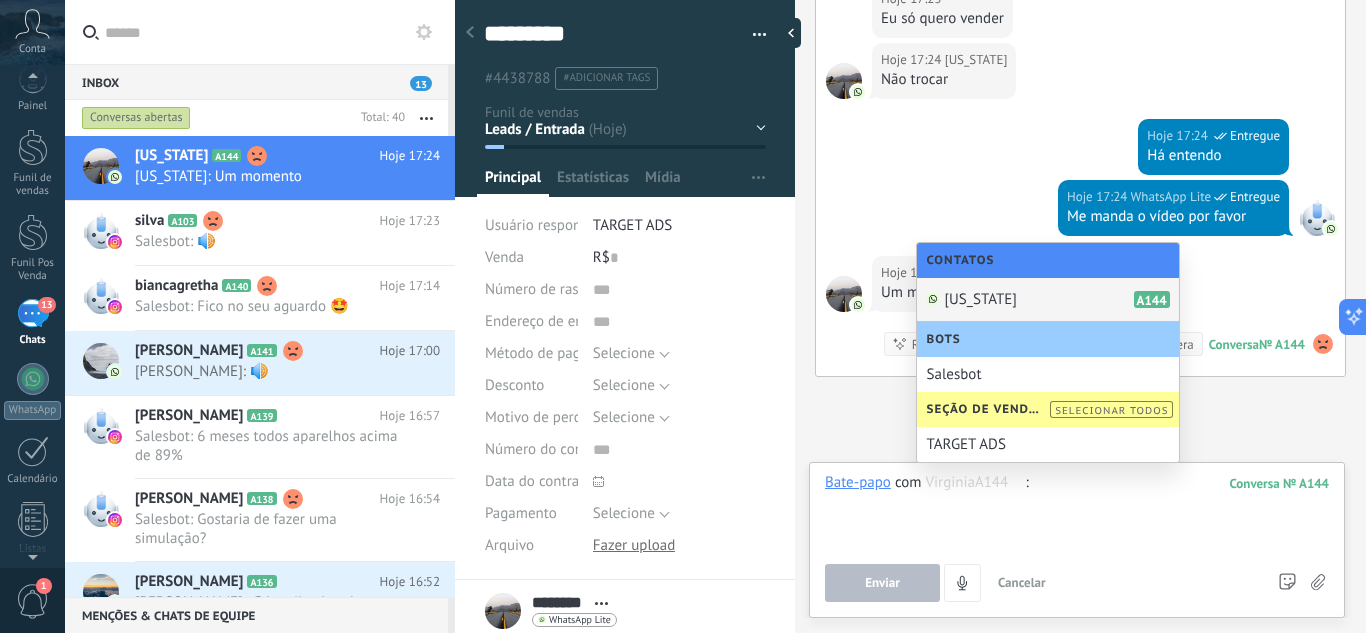 drag, startPoint x: 1074, startPoint y: 564, endPoint x: 1080, endPoint y: 549, distance: 16.155495 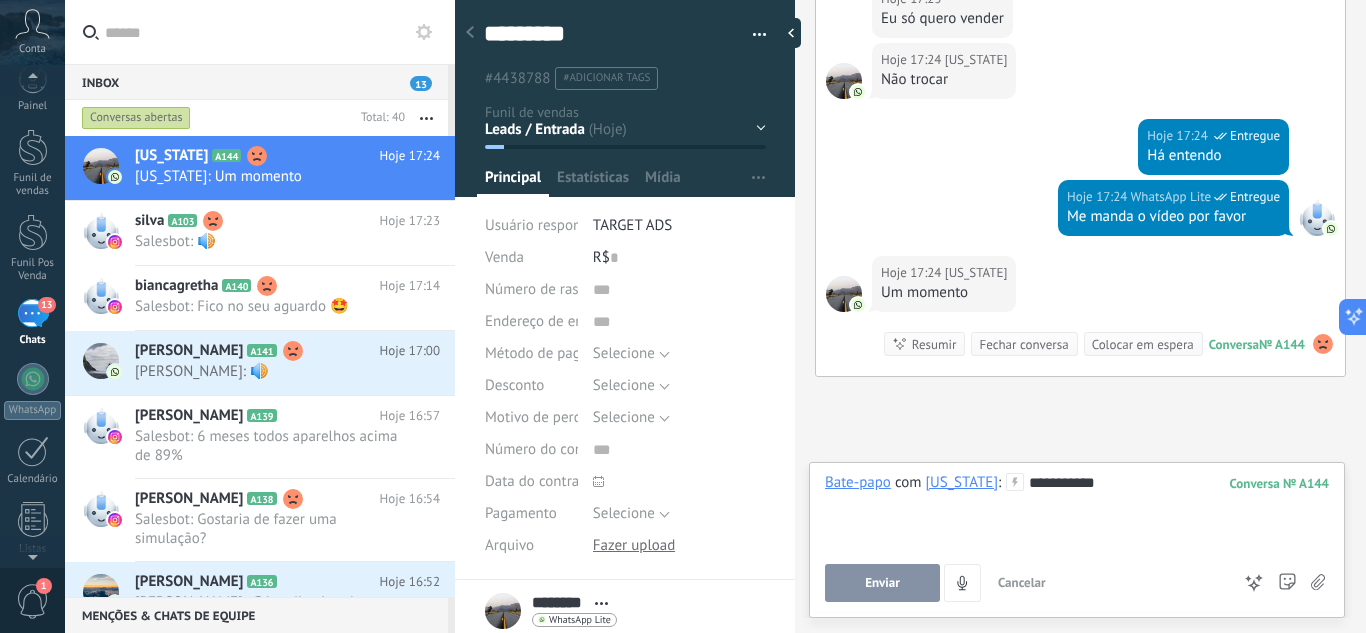 click on "Enviar" at bounding box center (882, 583) 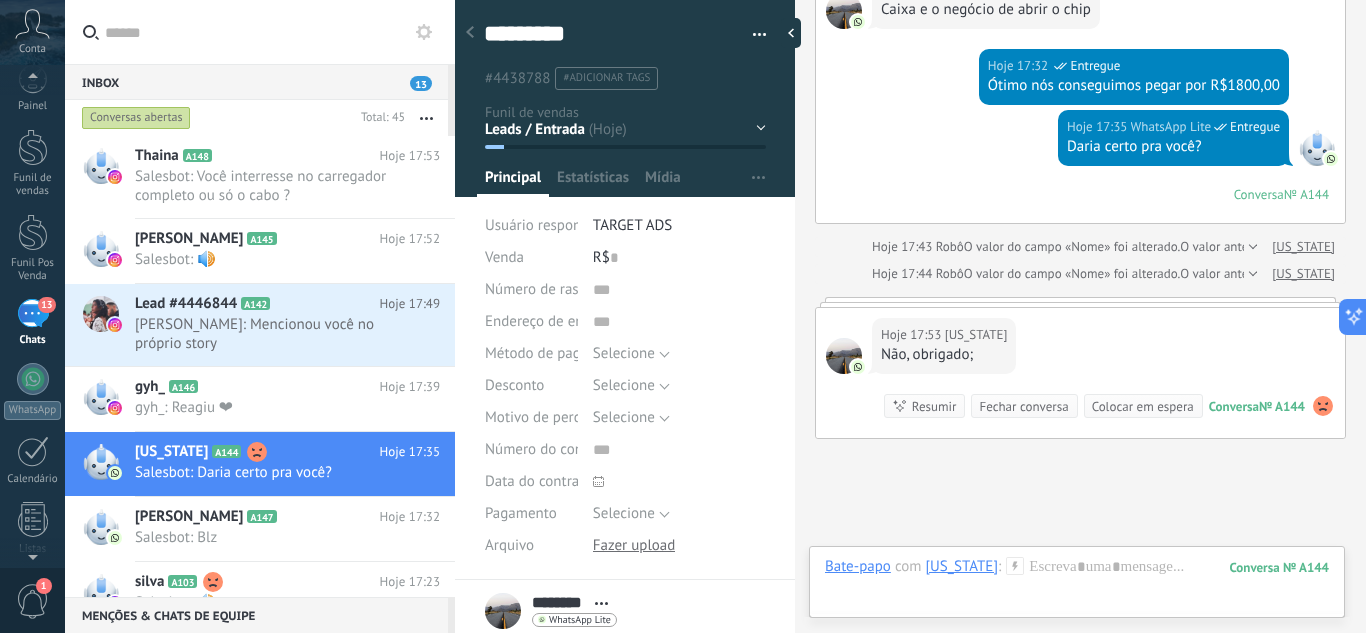 scroll, scrollTop: 2449, scrollLeft: 0, axis: vertical 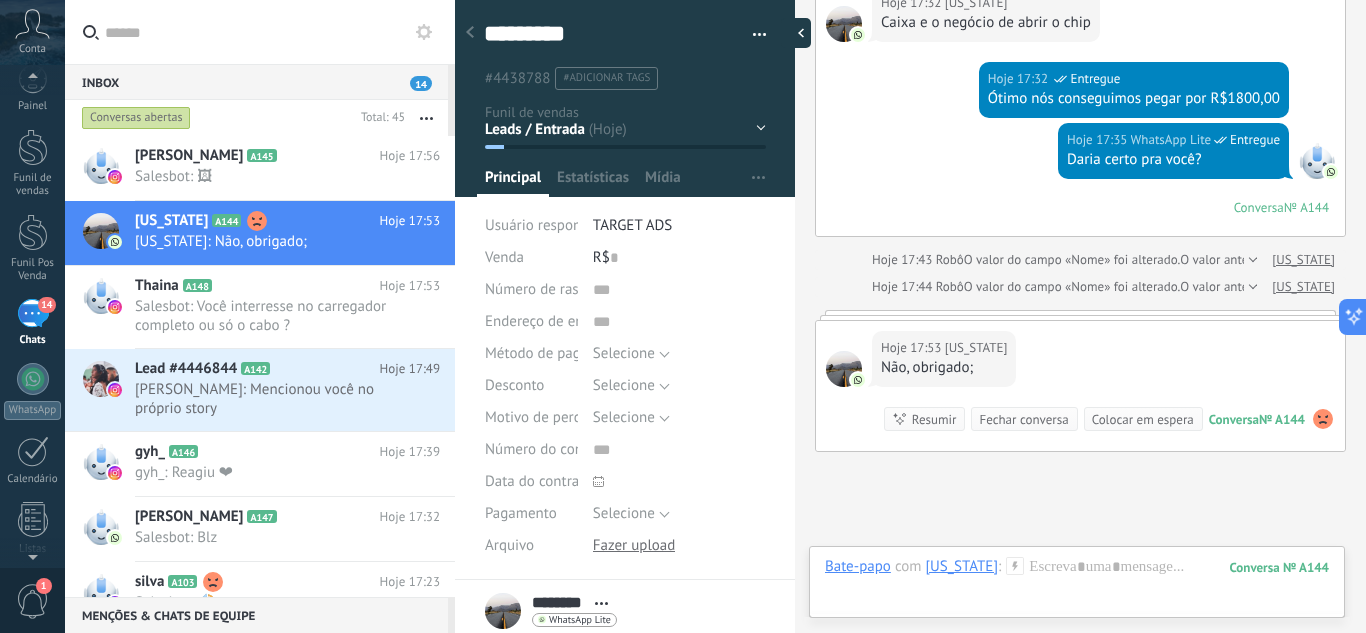 click at bounding box center [796, 33] 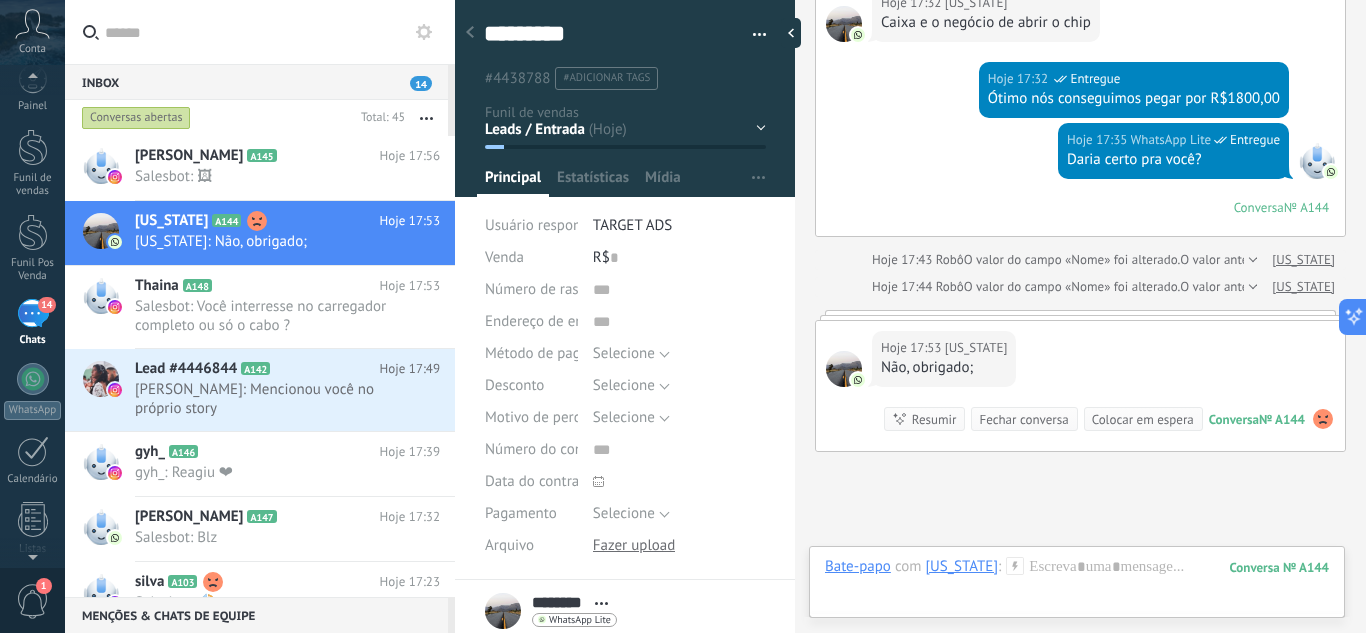 scroll, scrollTop: 19, scrollLeft: 0, axis: vertical 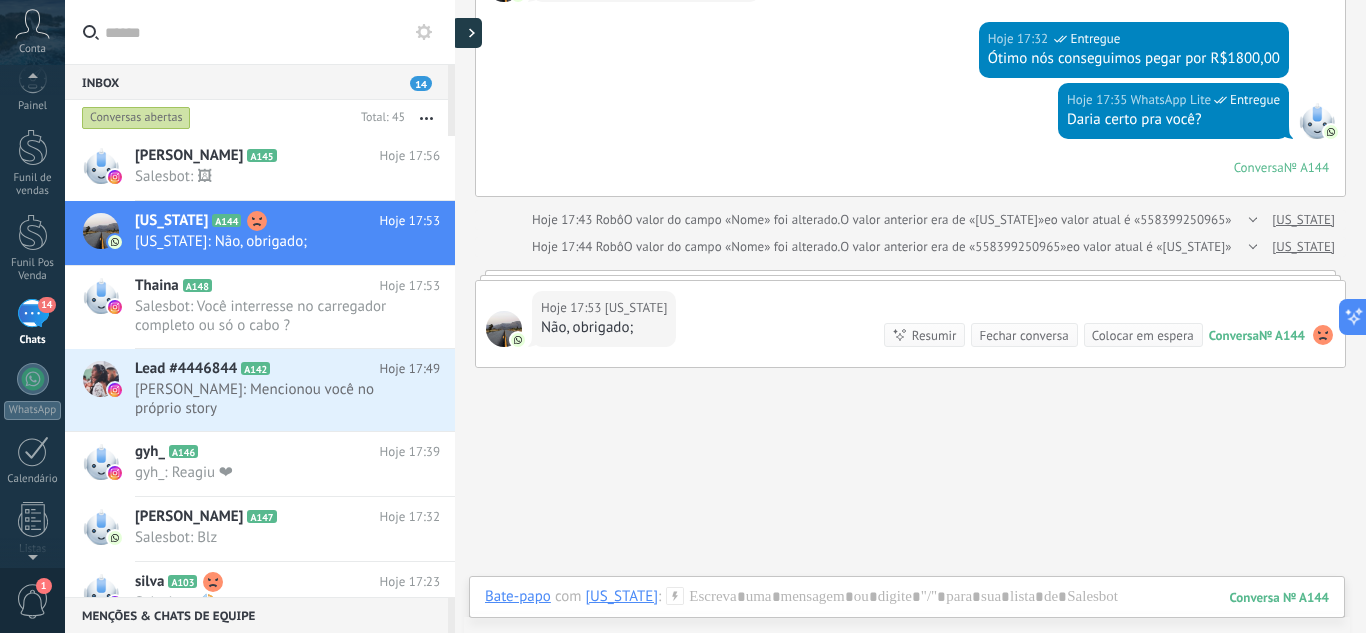 click 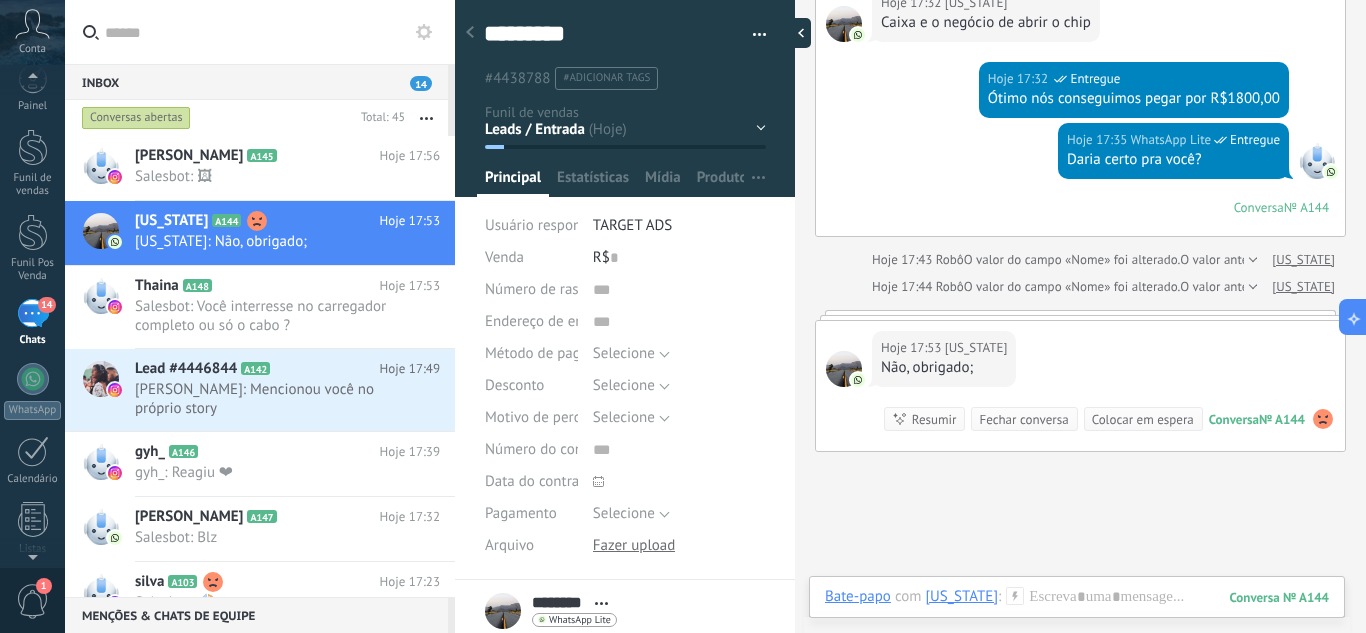 scroll, scrollTop: 30, scrollLeft: 0, axis: vertical 